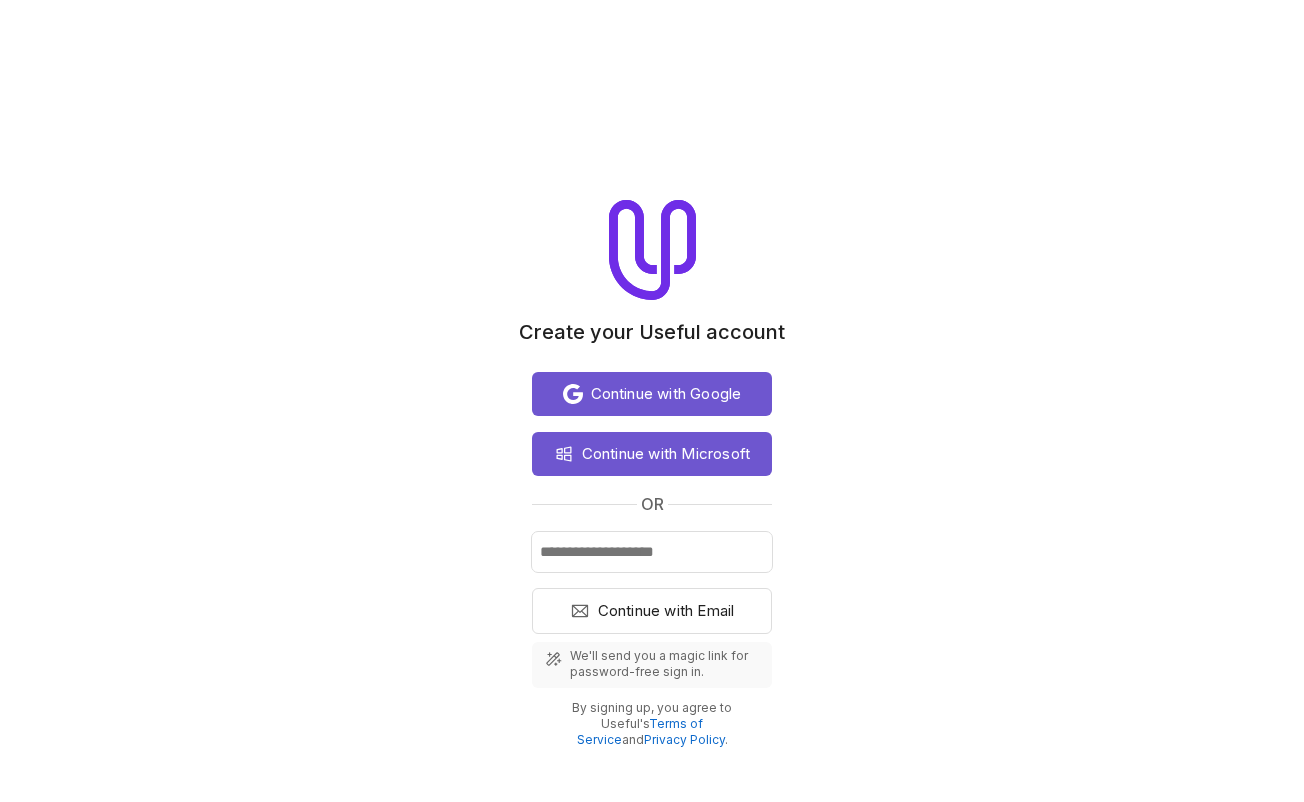 scroll, scrollTop: 0, scrollLeft: 0, axis: both 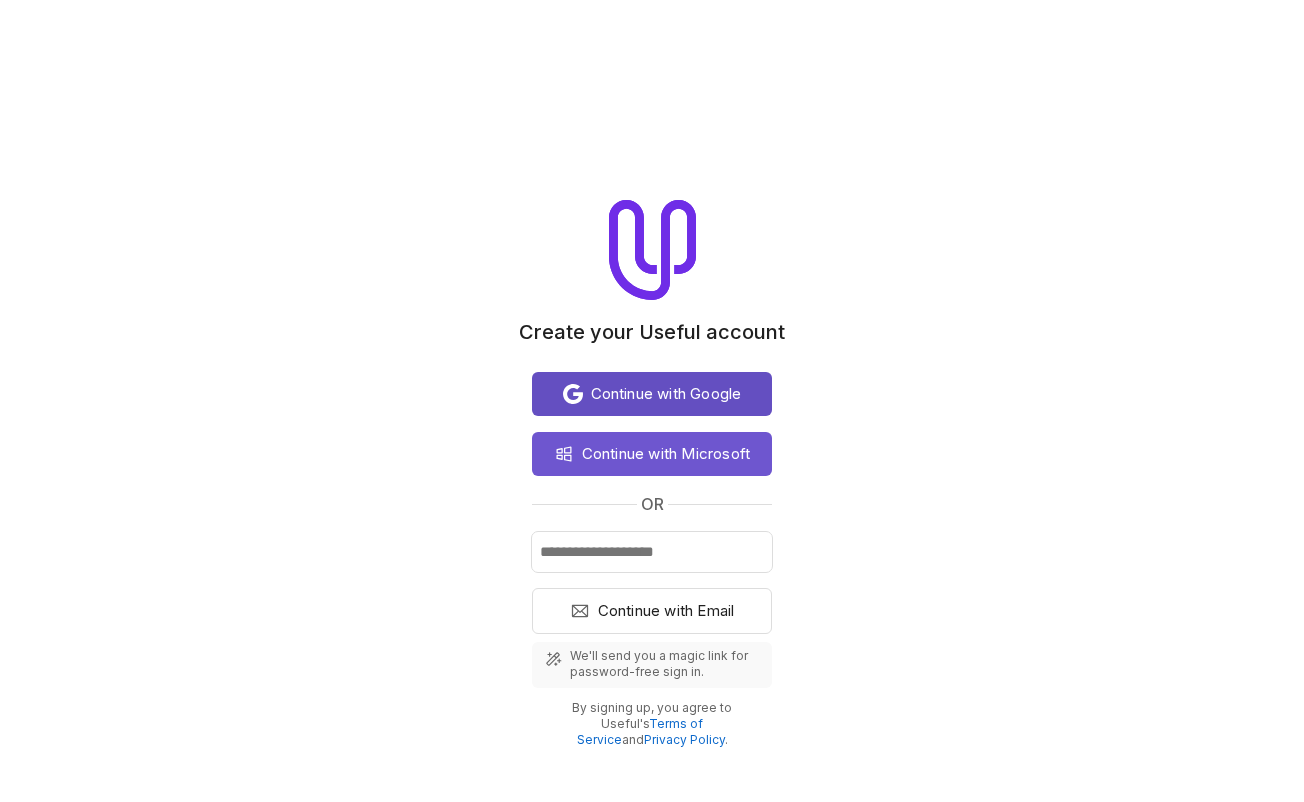 click on "Continue with Google" at bounding box center (666, 394) 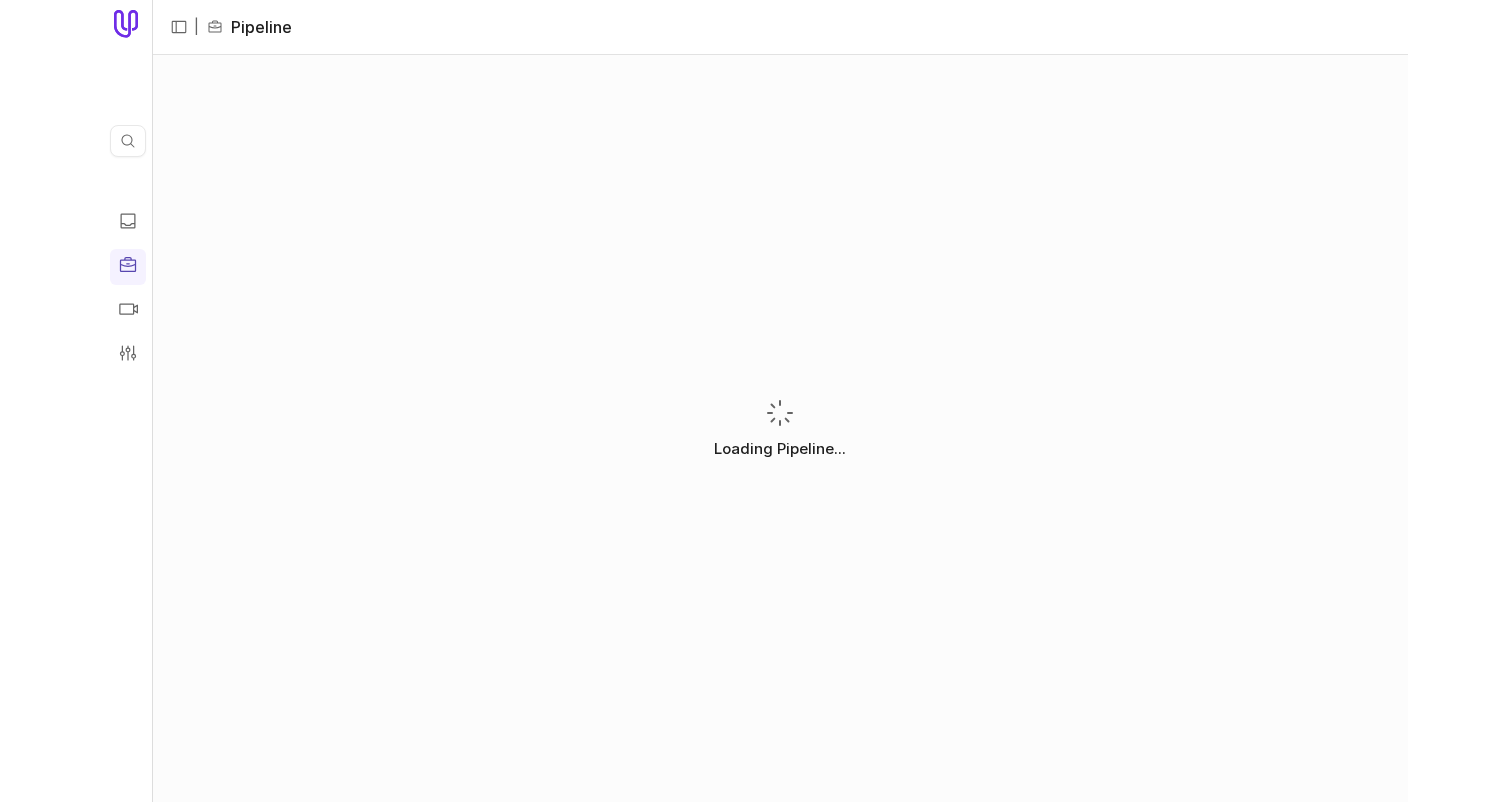 scroll, scrollTop: 0, scrollLeft: 0, axis: both 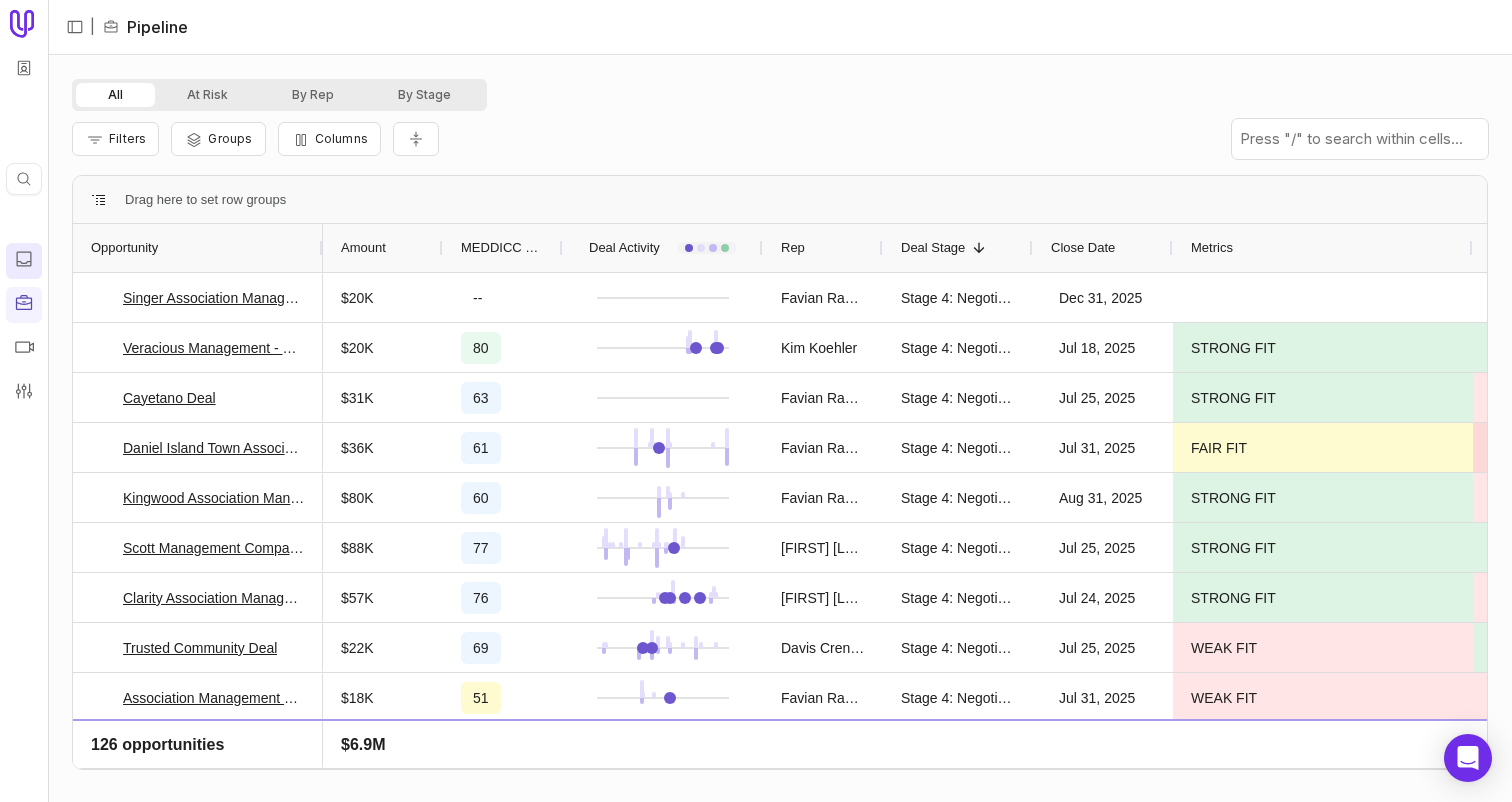 click 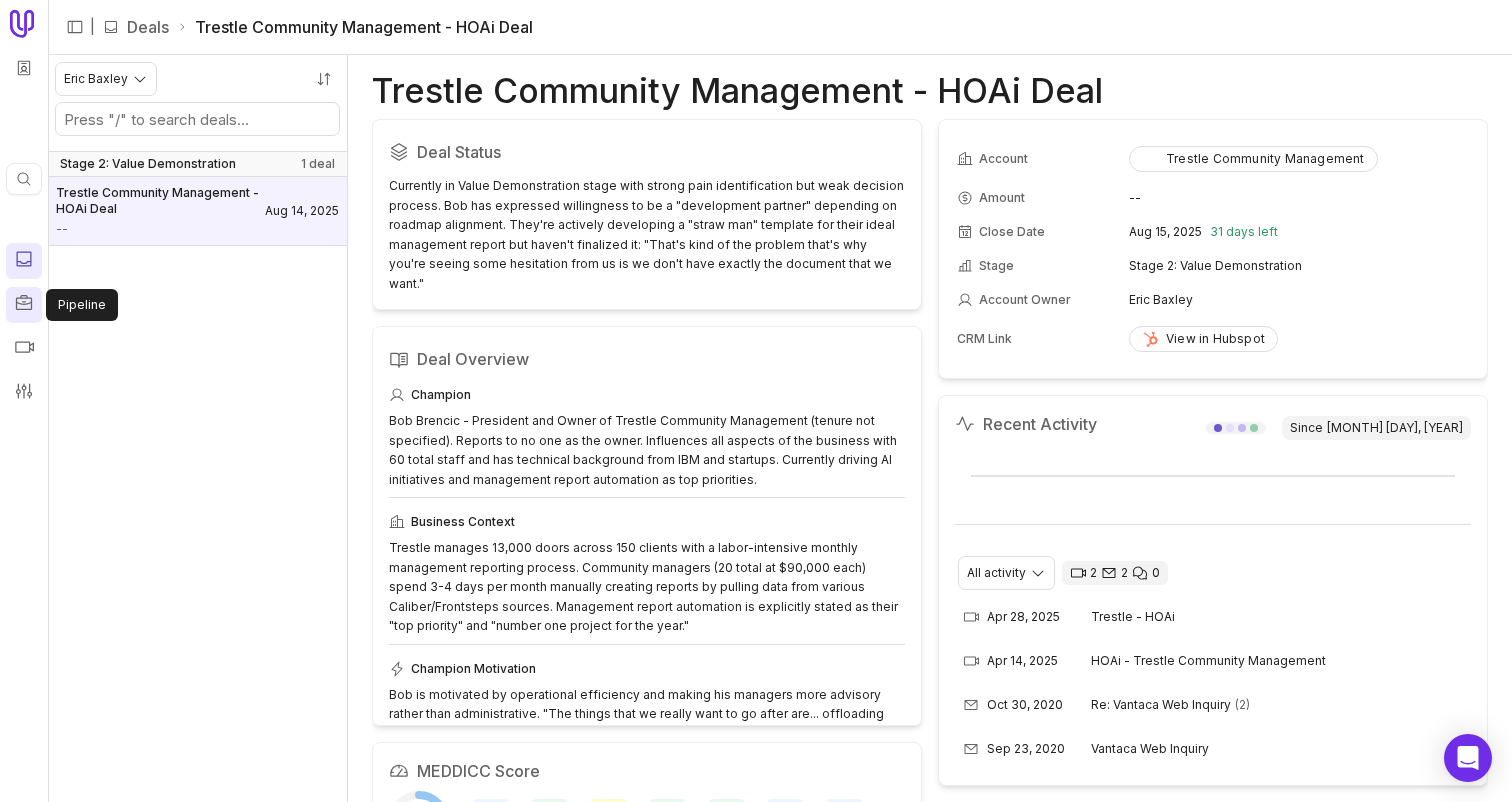 click at bounding box center (24, 305) 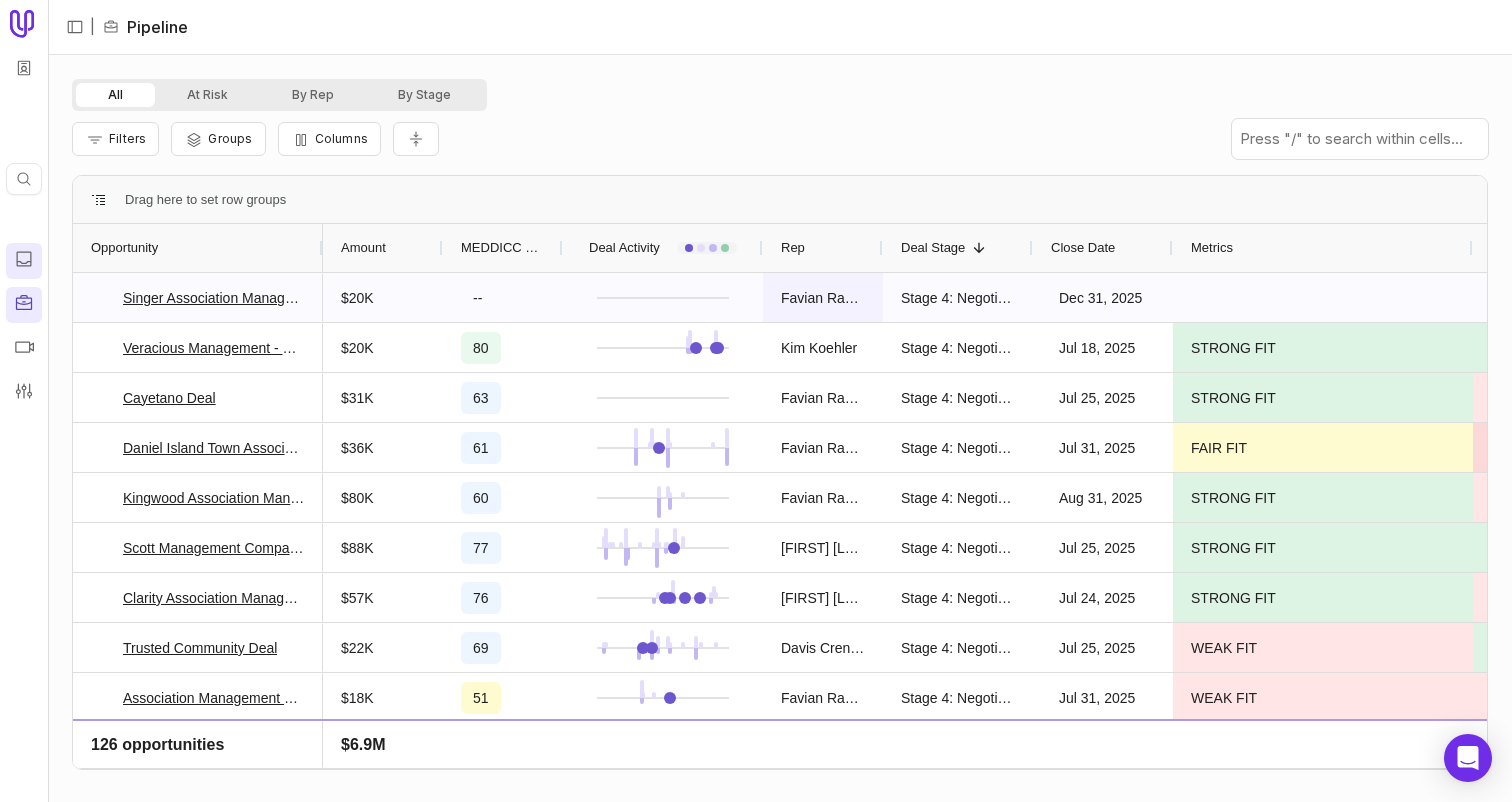 scroll, scrollTop: 78, scrollLeft: 0, axis: vertical 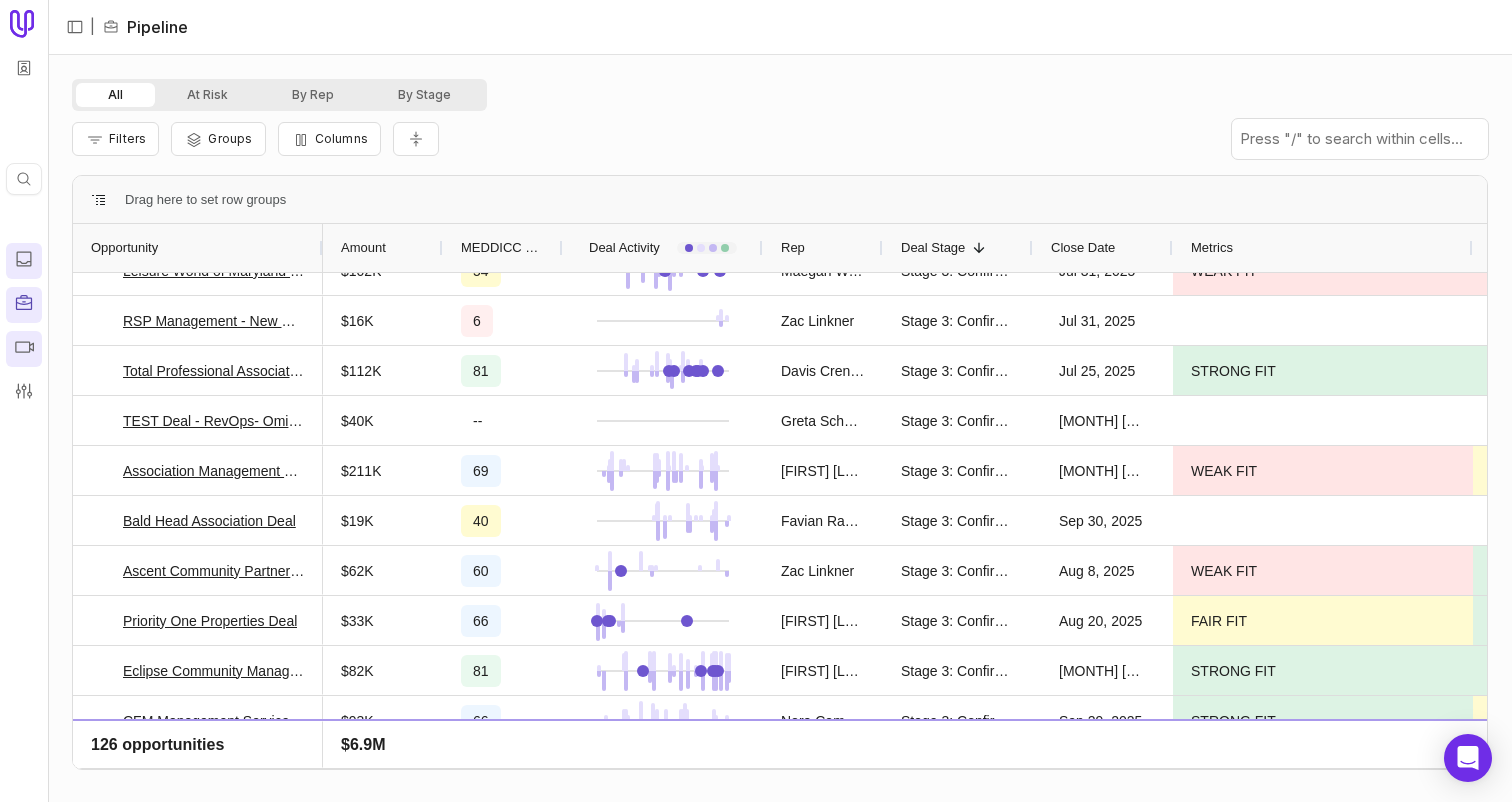 click at bounding box center [24, 349] 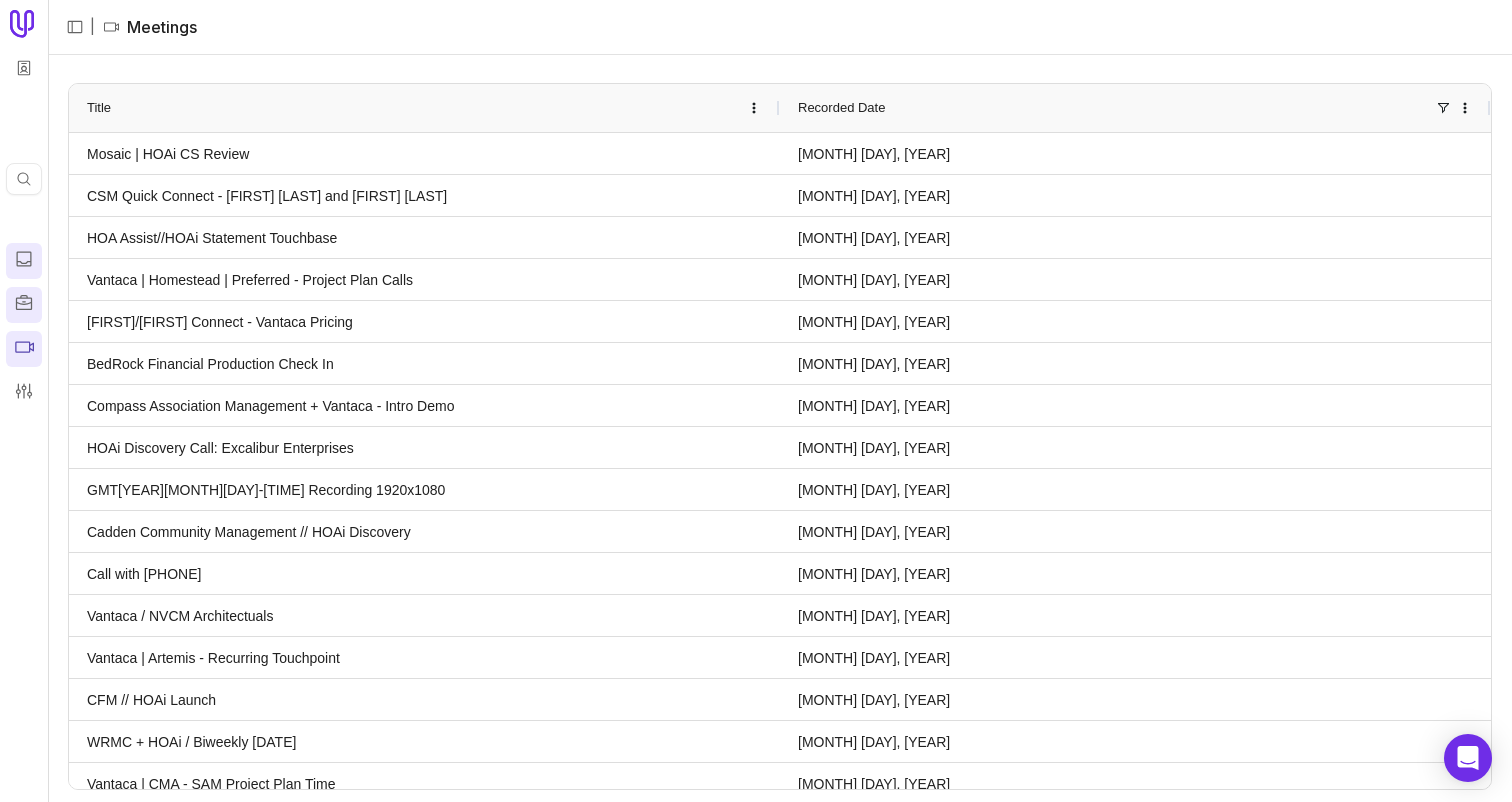 click 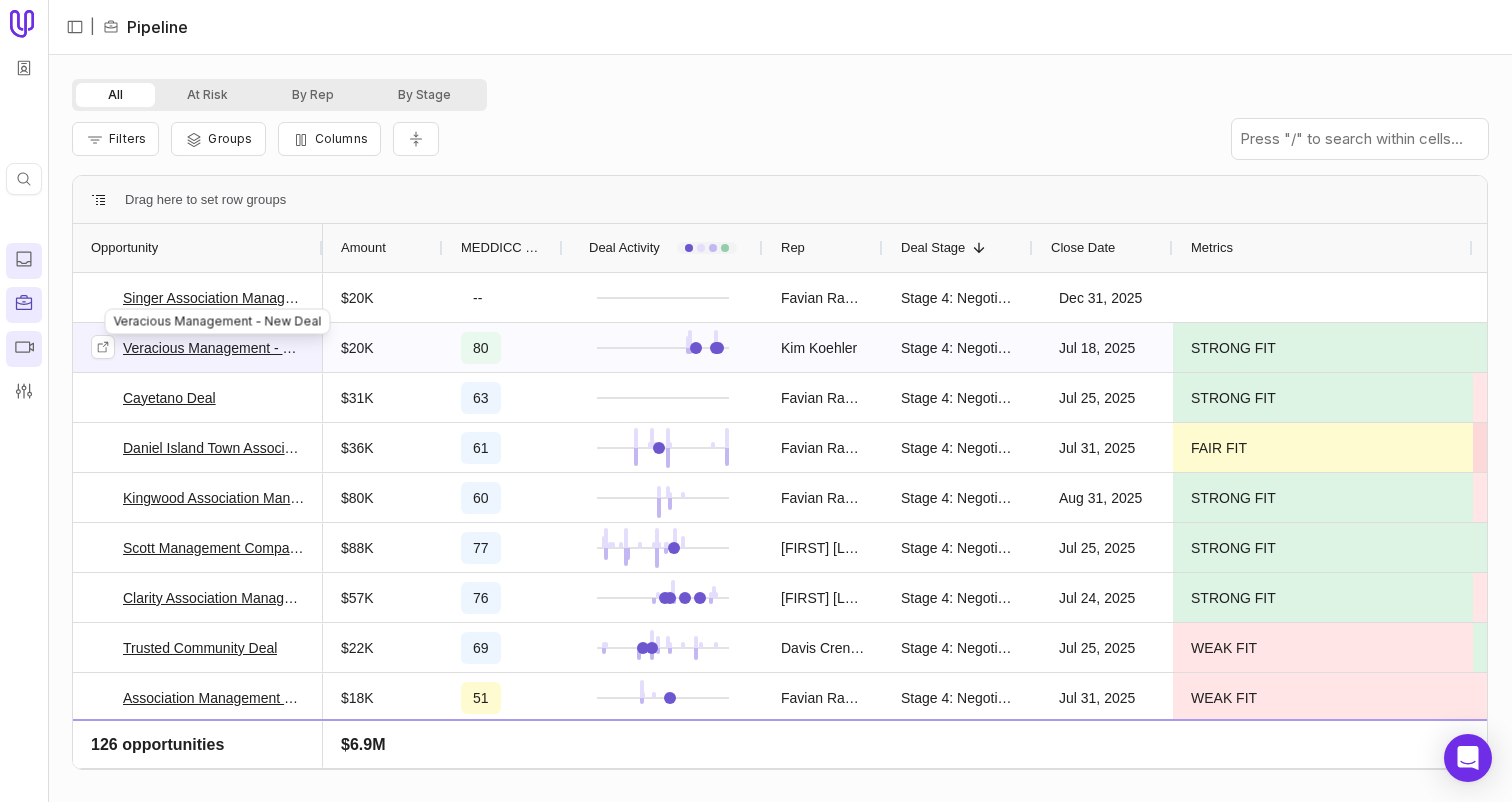 click on "Veracious Management - New Deal" at bounding box center [214, 348] 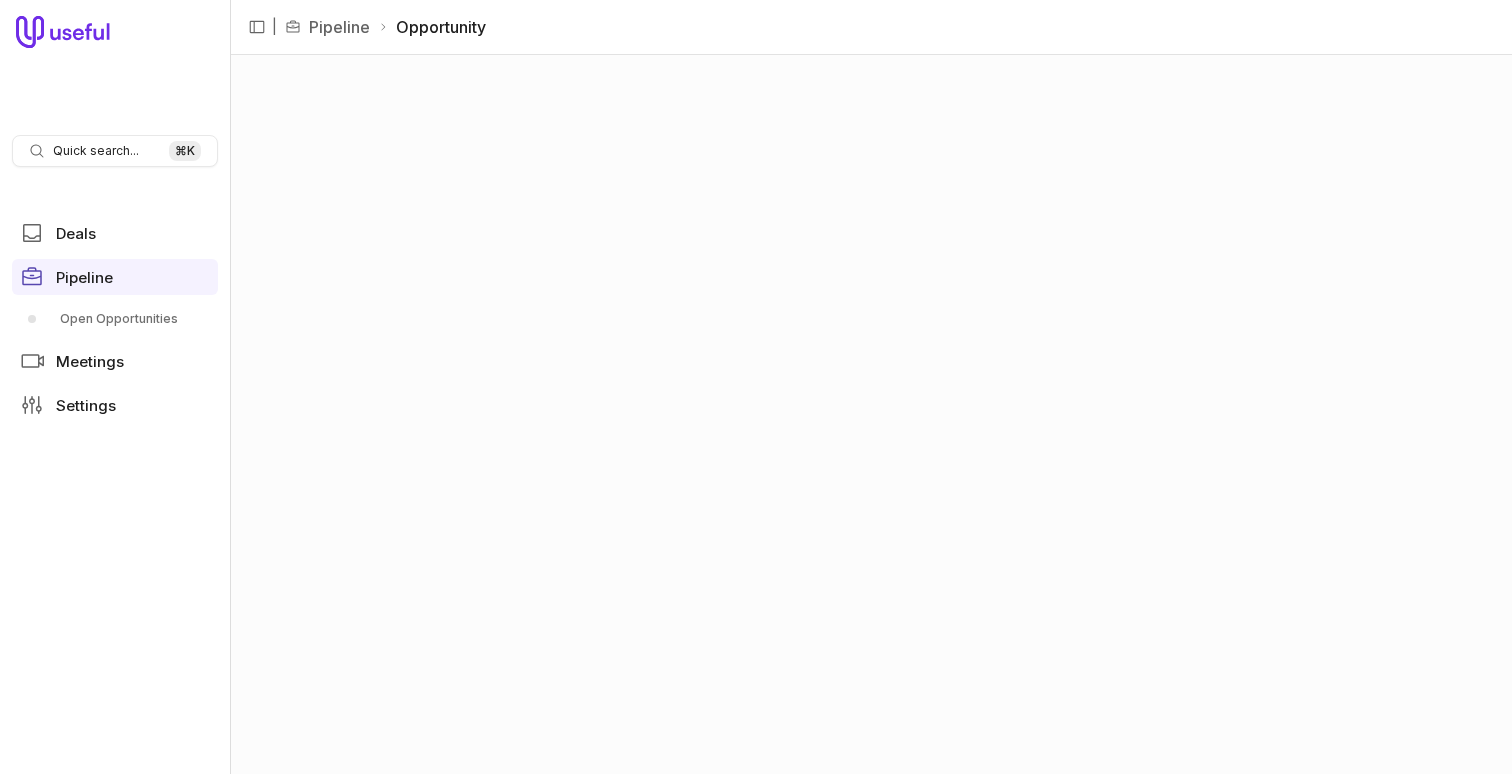 scroll, scrollTop: 0, scrollLeft: 0, axis: both 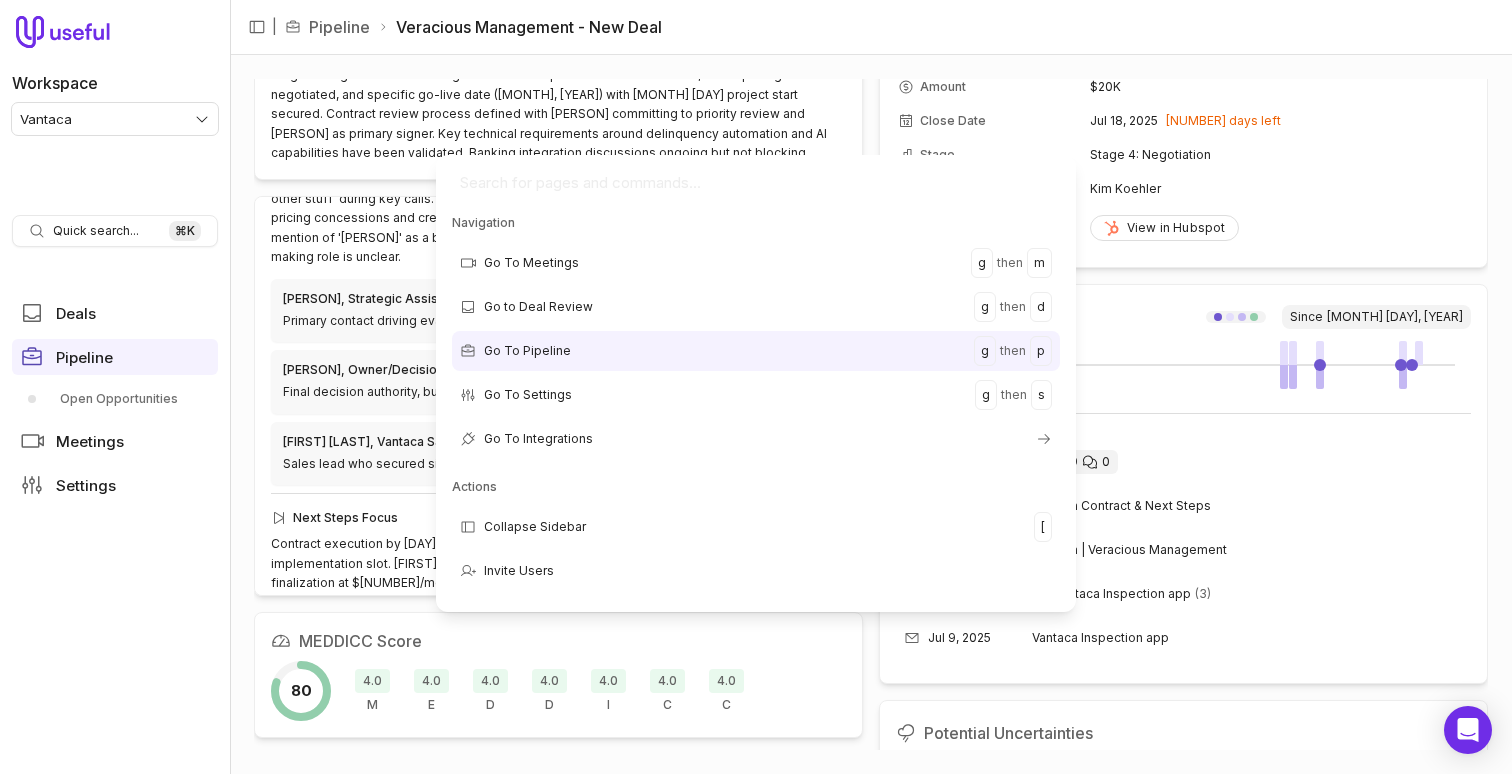 click on "Workspace Vantaca Quick search... ⌘ K Deals Pipeline Open Opportunities Meetings Settings | Pipeline Veracious Management - New Deal Veracious Management - New Deal Deal Status Last updated   [MONTH]/[DAY]/[YEAR], [TIME] Stage [NUMBER]: Negotiation with strong momentum. Implementation fee waived, tiered pricing structure negotiated, and specific go-live date ([MONTH] [DAY], [YEAR]) with [MONTH] [DAY] project start secured. Contract review process defined with [FIRST] committing to priority review and [FIRST] as primary signer. Key technical requirements around delinquency automation and AI capabilities have been validated. Banking integration discussions ongoing but not blocking. Deal Overview Champion Business Context Champion Motivation Key Players [FIRST], Strategic Assistant Primary contact driving evaluation, technical evaluator with expanding responsibilities [FIRST], Owner/Decision-Maker Final decision authority, budget control, business strategy [FIRST], Vantaca Sales Representative Next Steps Focus MEDDICC Score" at bounding box center [756, 387] 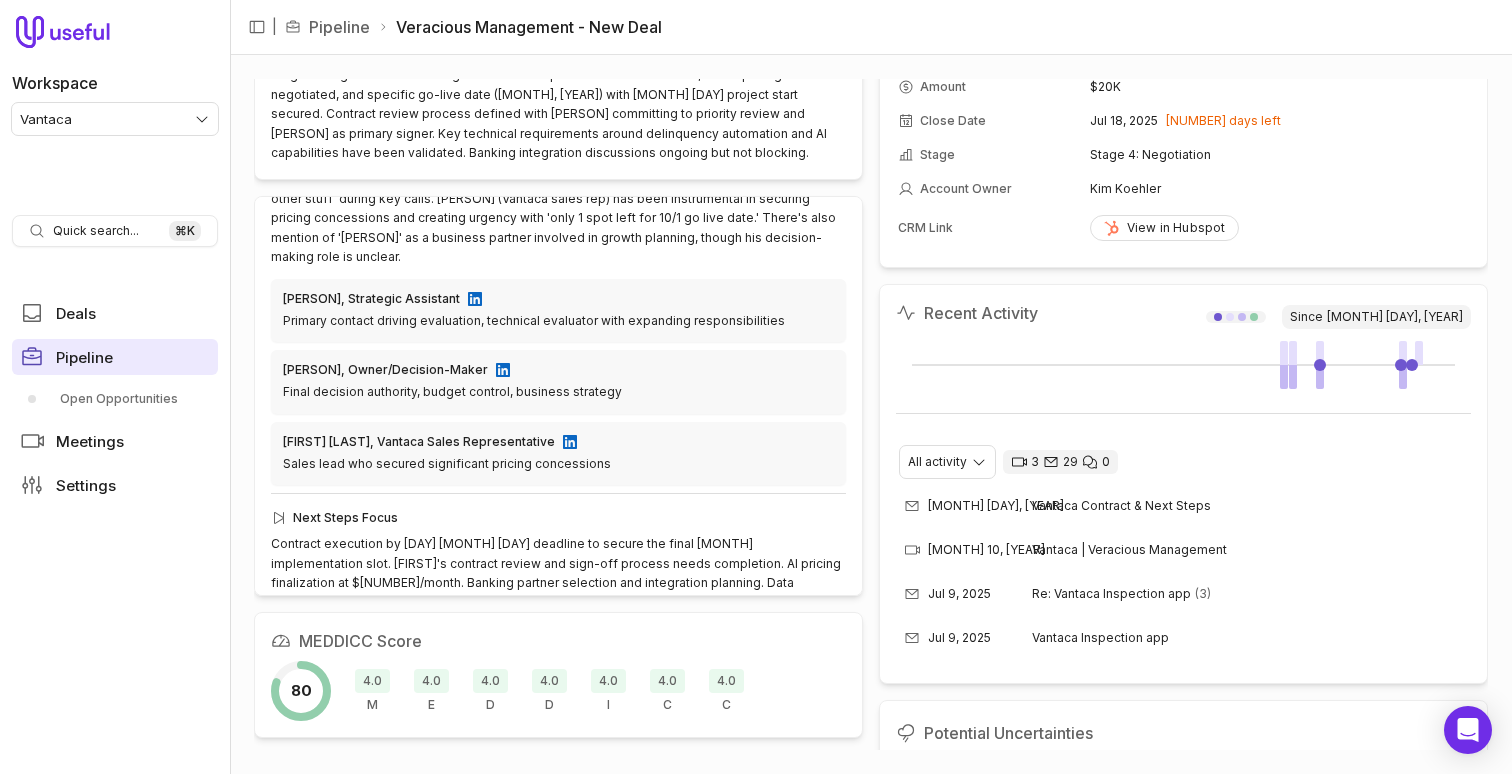 click on "Pipeline" at bounding box center [84, 357] 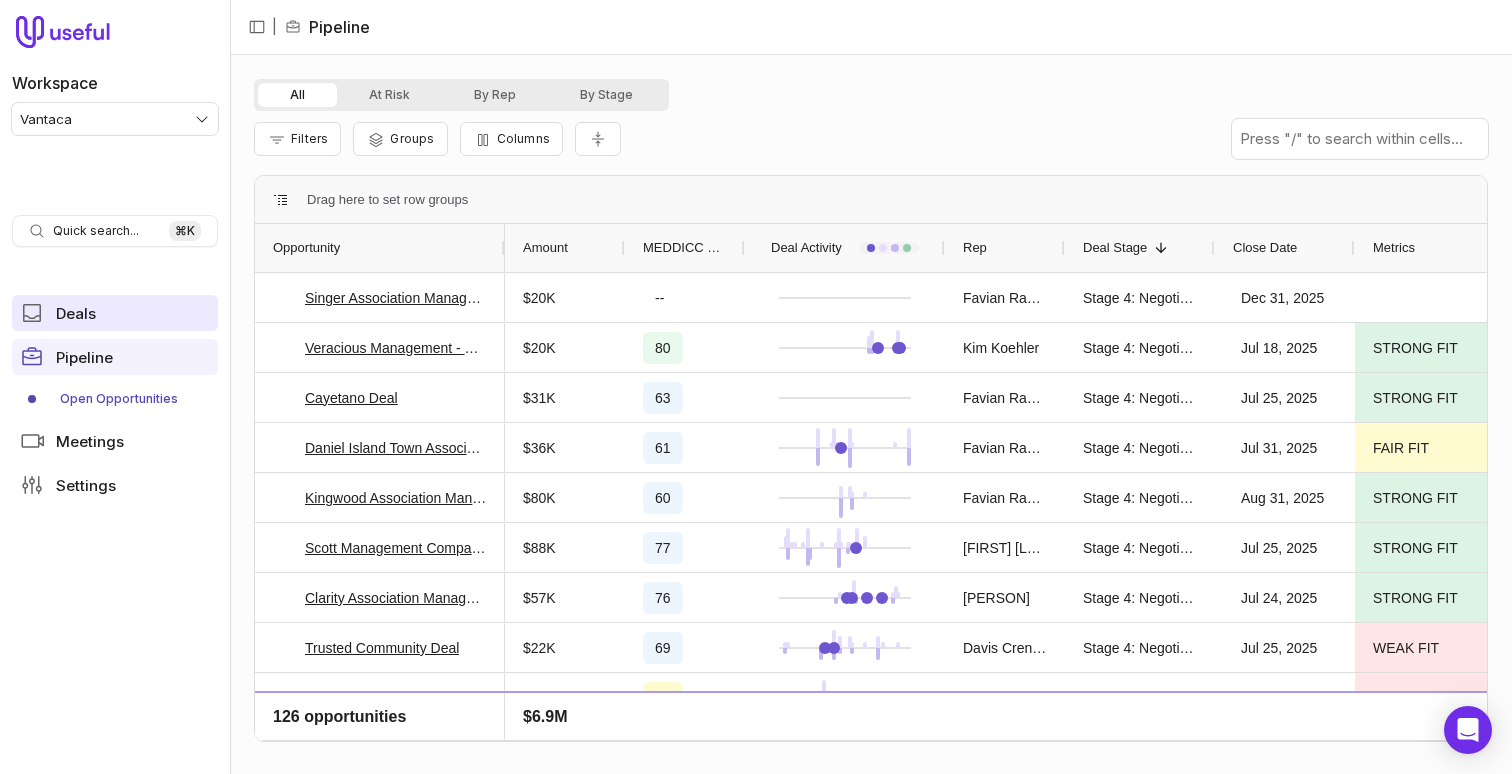 click on "Deals" at bounding box center [115, 313] 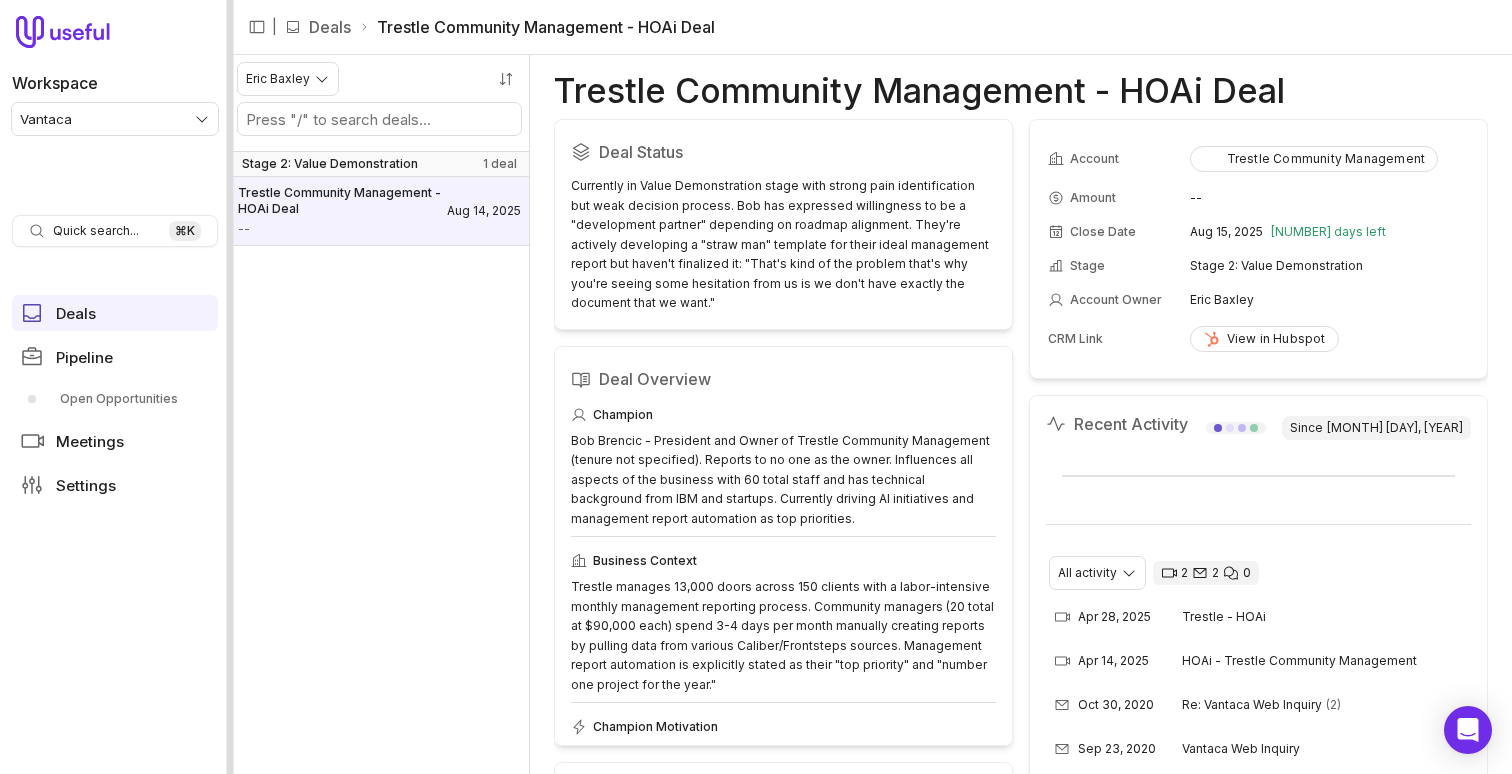 click at bounding box center (230, 387) 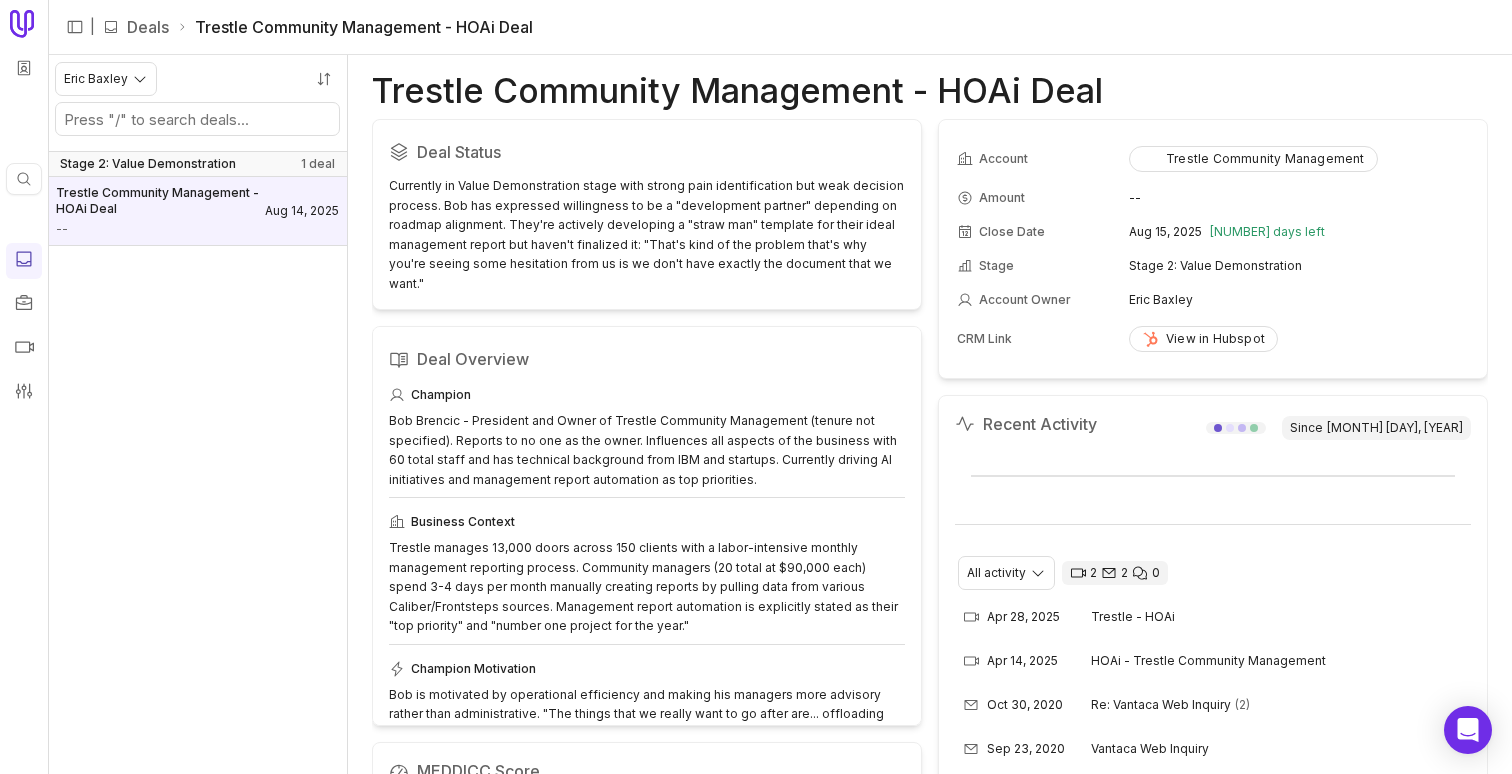 click on "Eric Baxley" at bounding box center (197, 103) 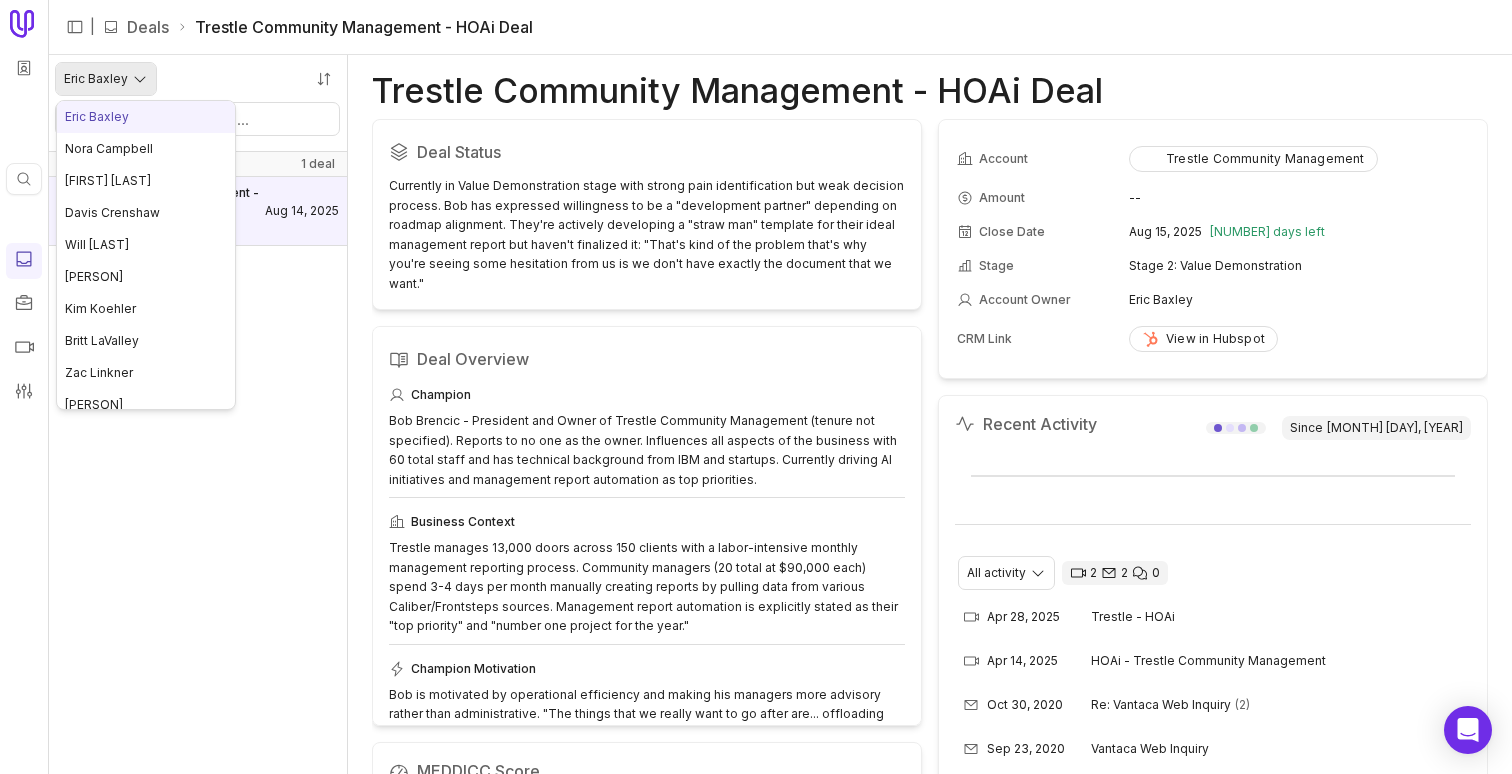 click on "Quick search... ⌘ K | Deals [COMPANY] - HOAi Deal [PERSON] Stage 2: Value Demonstration 1 deal [COMPANY] - HOAi Deal -- [MONTH] [DAY], [YEAR] [COMPANY] - HOAi Deal Deal Status Currently in Value Demonstration stage with strong pain identification but weak decision process. [PERSON] has expressed willingness to be a "development partner" depending on roadmap alignment. They're actively developing a "straw man" template for their ideal management report but haven't finalized it: "That's kind of the problem that's why you're seeing some hesitation from us is we don't have exactly the document that we want." Deal Overview Champion [PERSON] - President and Owner of [COMPANY] (tenure not specified). Reports to no one as the owner. Influences all aspects of the business with 60 total staff and has technical background from [COMPANY] and startups. Currently driving AI initiatives and management report automation as top priorities. Business Context 70 3.5" at bounding box center (756, 387) 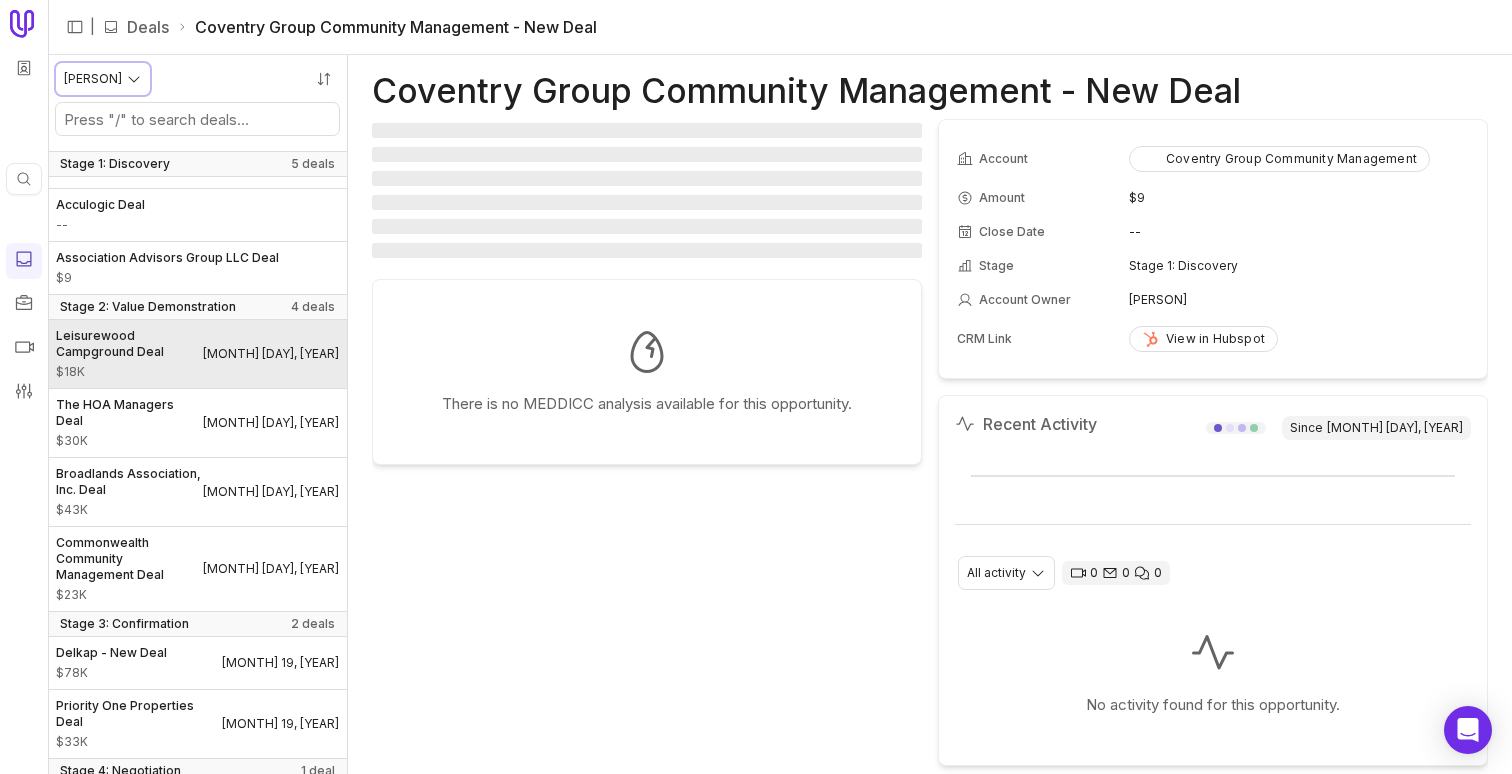 scroll, scrollTop: 178, scrollLeft: 0, axis: vertical 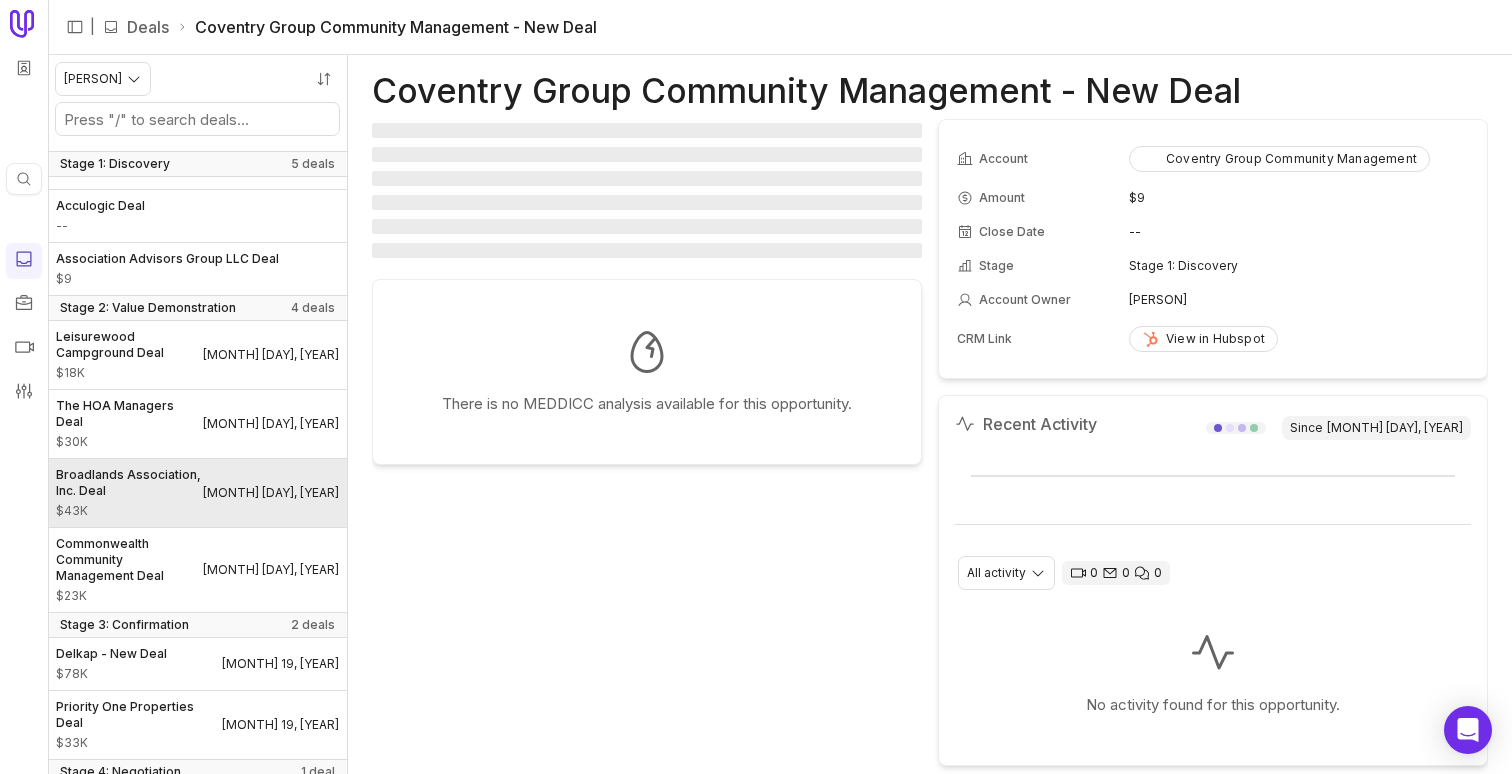 click on "Broadlands Association, Inc. Deal" at bounding box center (129, 483) 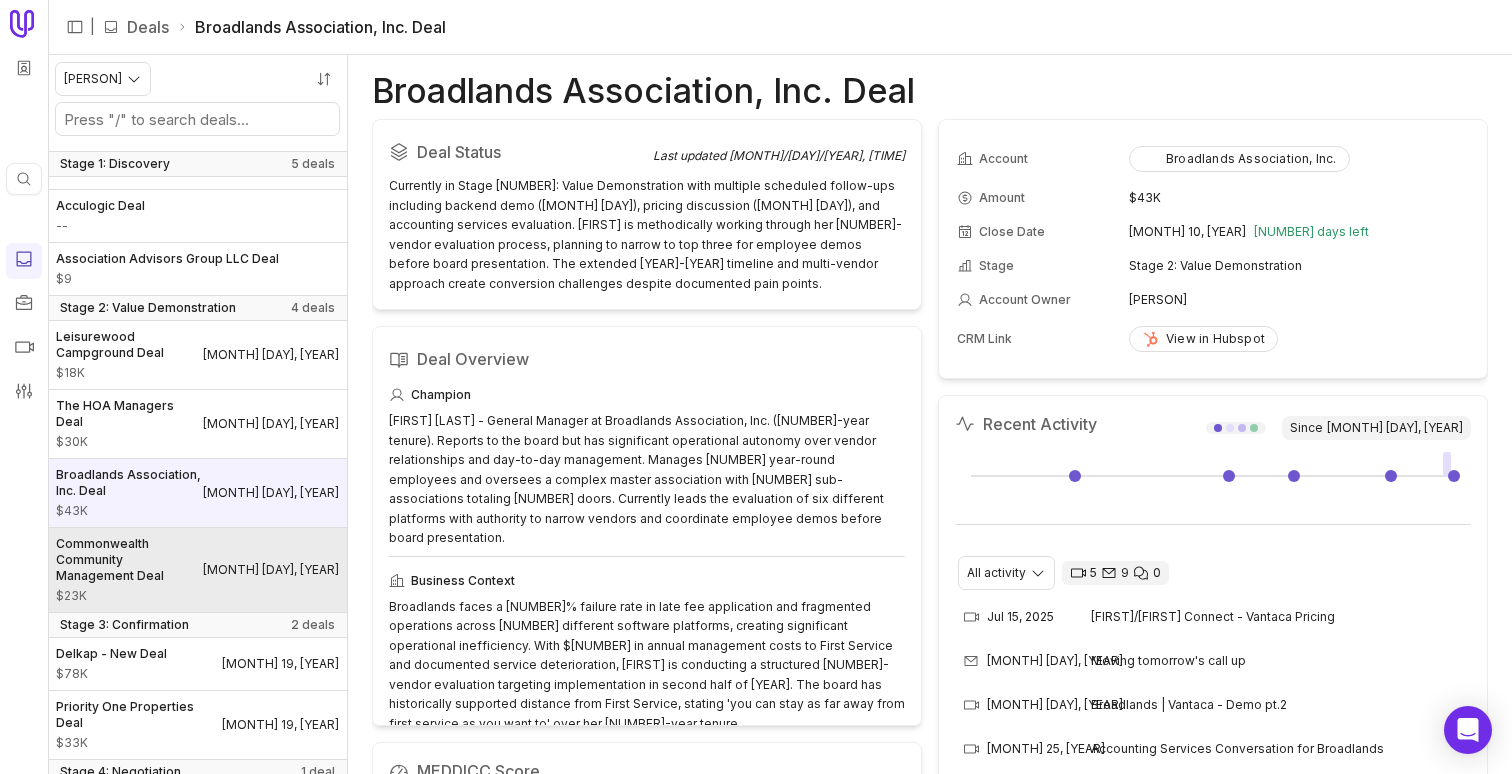 click on "$23K" at bounding box center [129, 596] 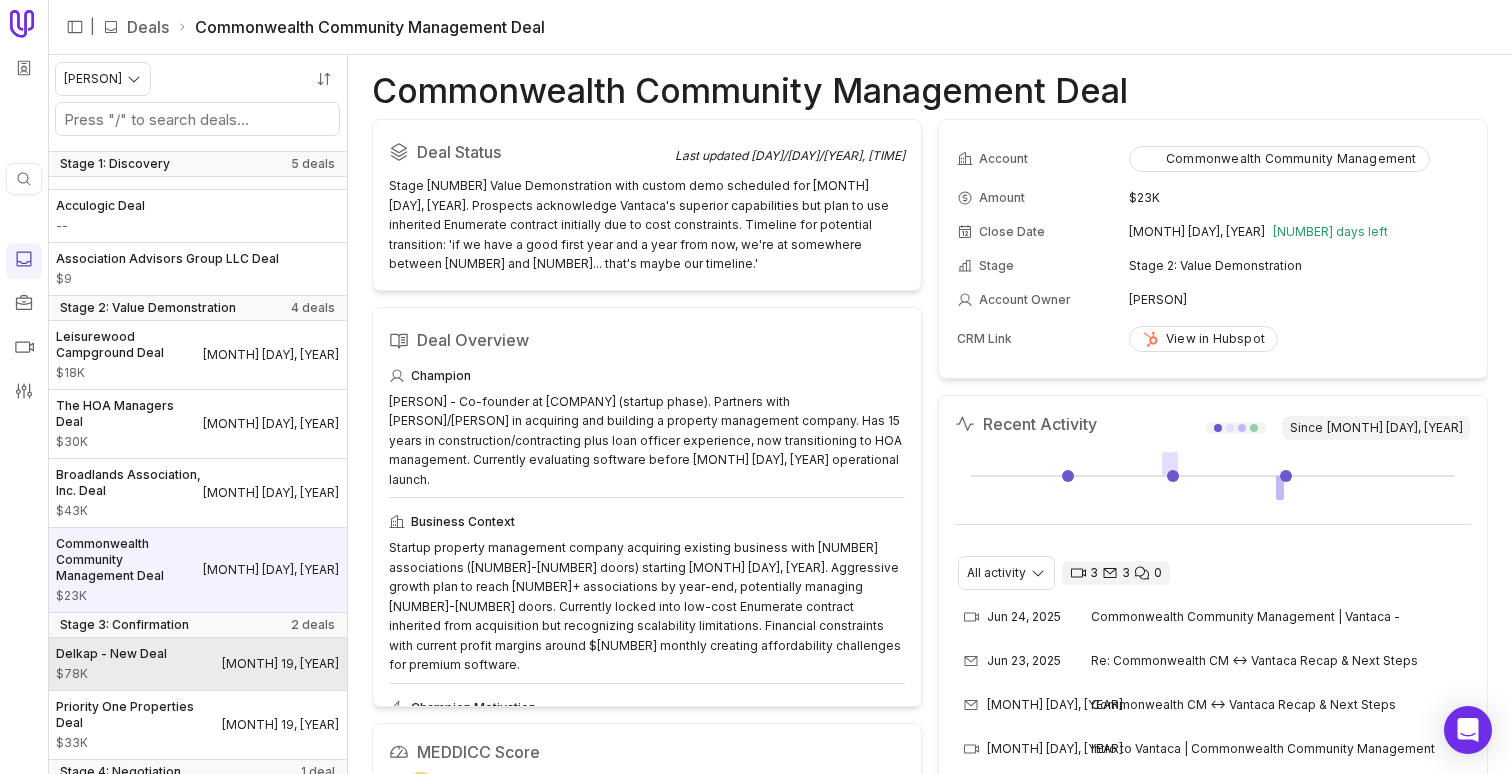 click on "[COMPANY] - New Deal $[NUMBER] [MONTH] [YEAR]" at bounding box center [197, 664] 